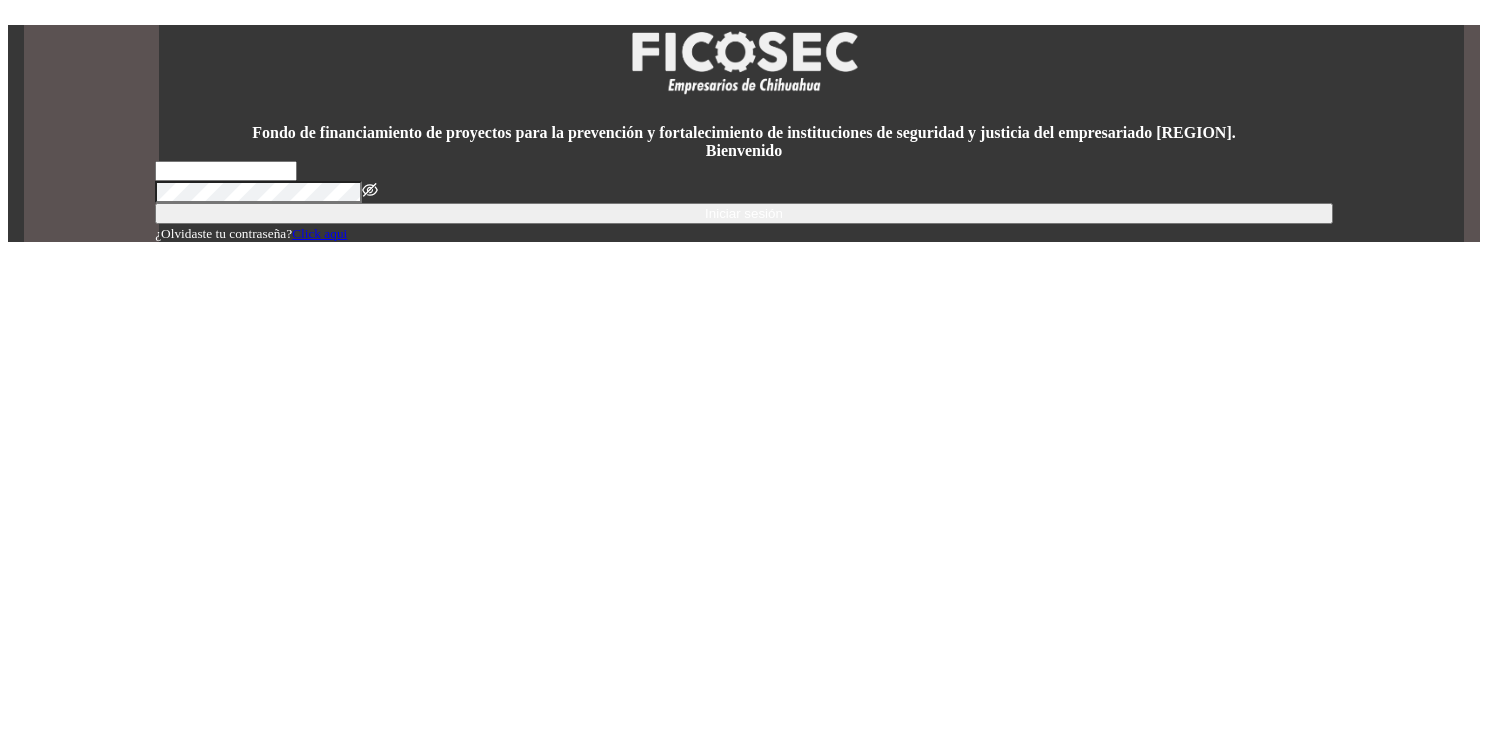 scroll, scrollTop: 0, scrollLeft: 0, axis: both 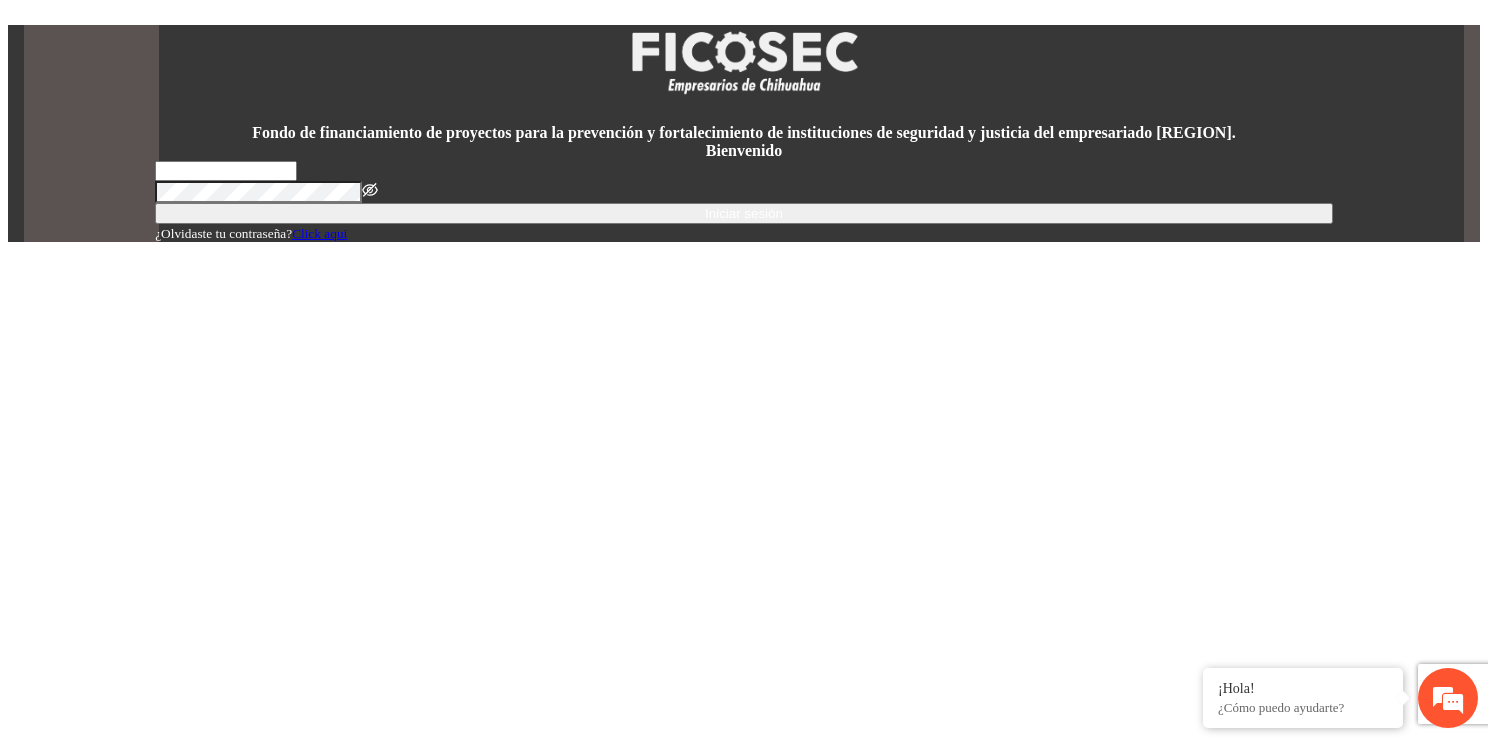 type on "**********" 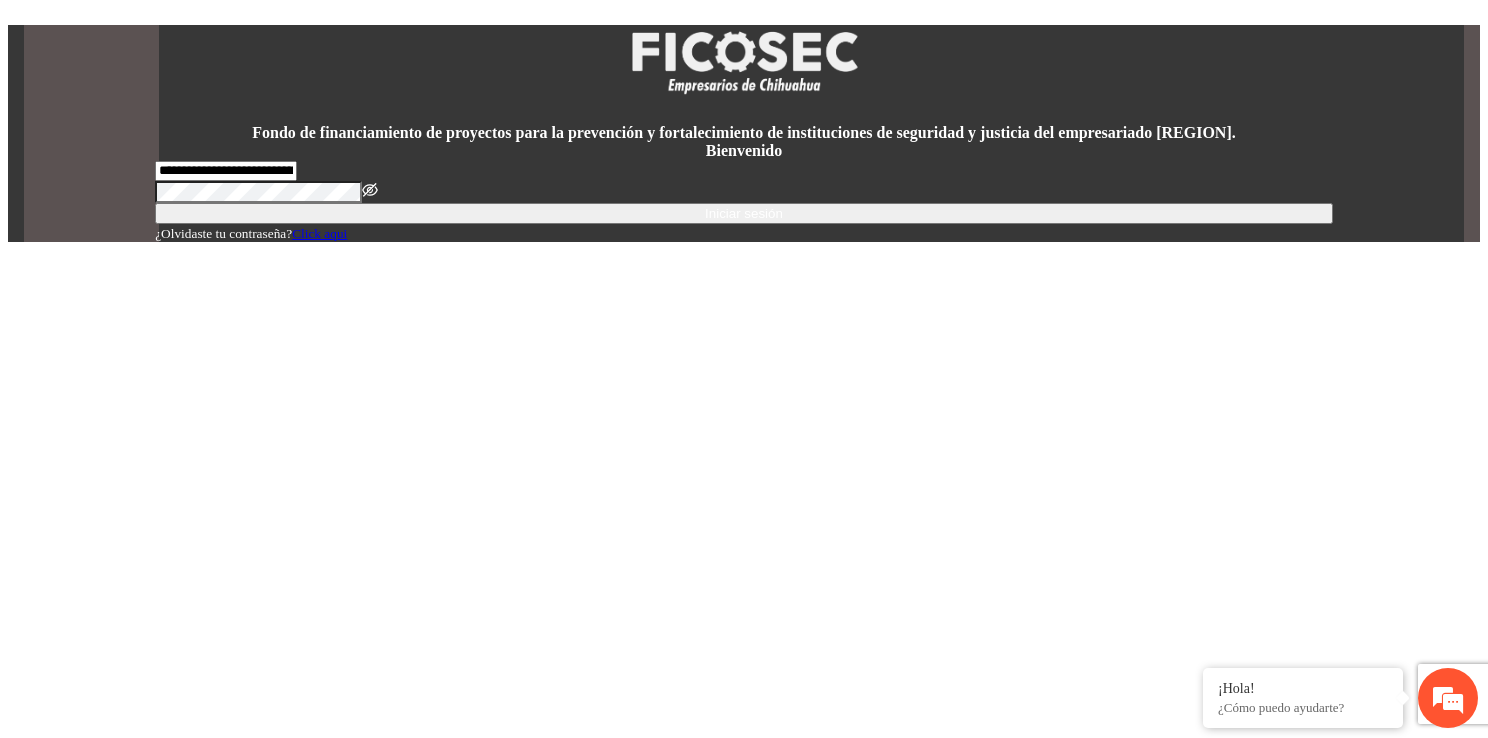 click on "Iniciar sesión" at bounding box center (744, 213) 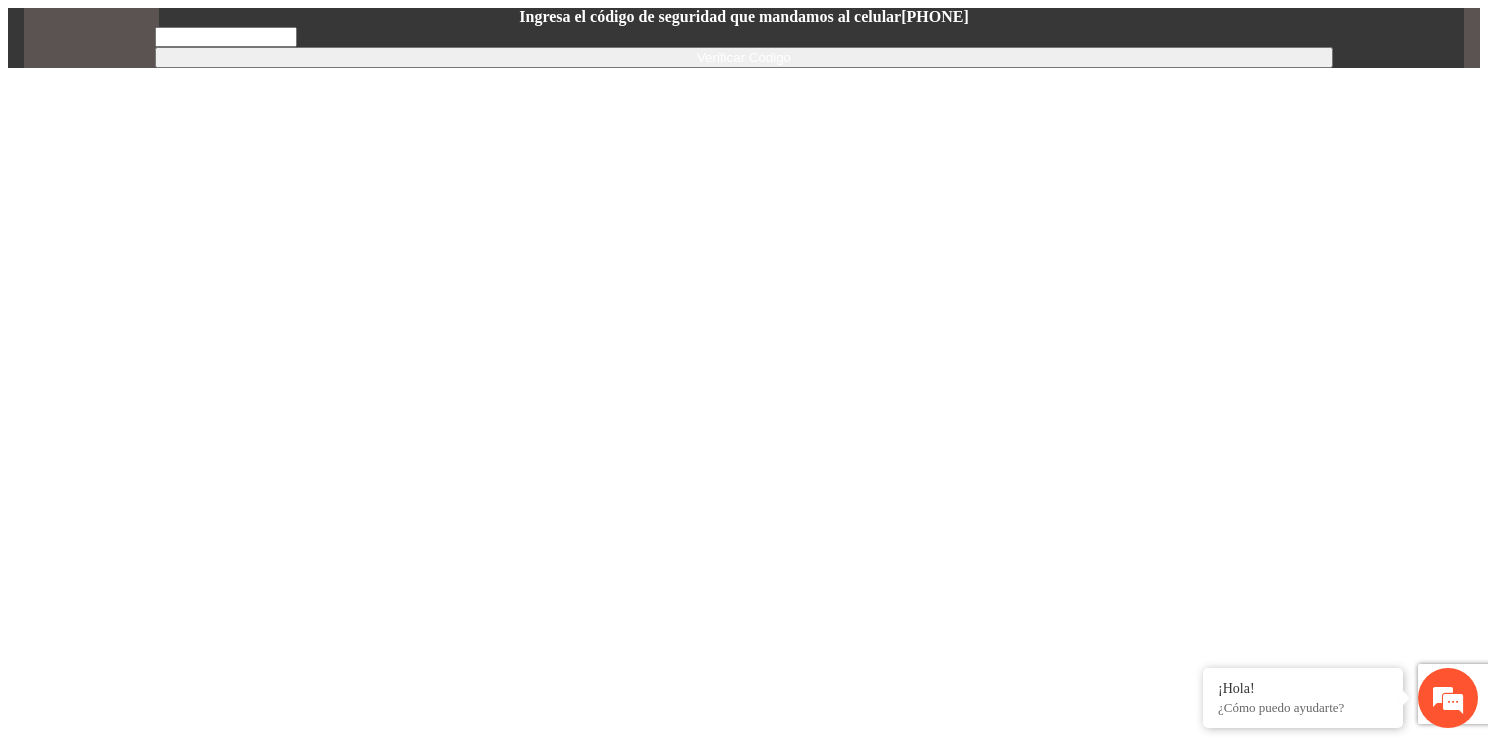 scroll, scrollTop: 0, scrollLeft: 0, axis: both 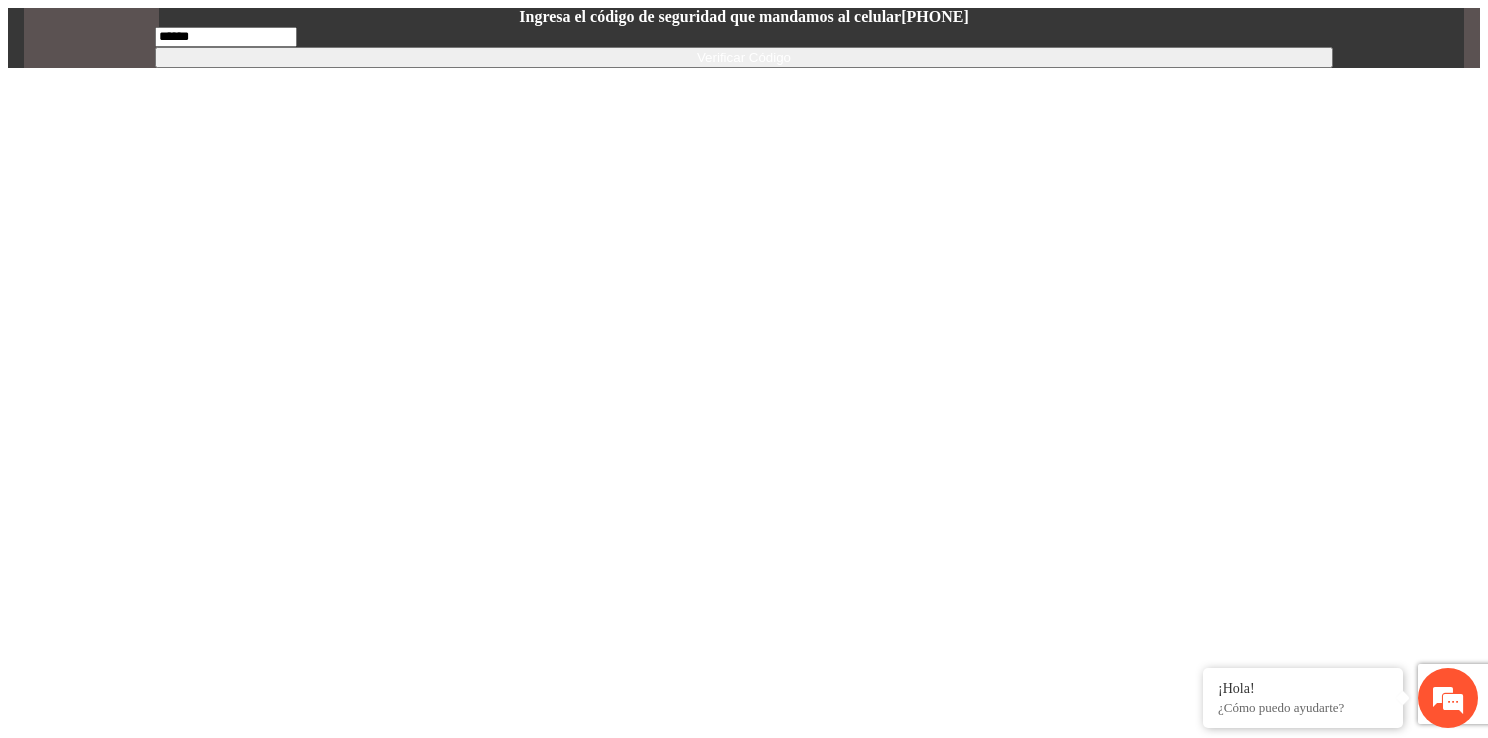 type on "******" 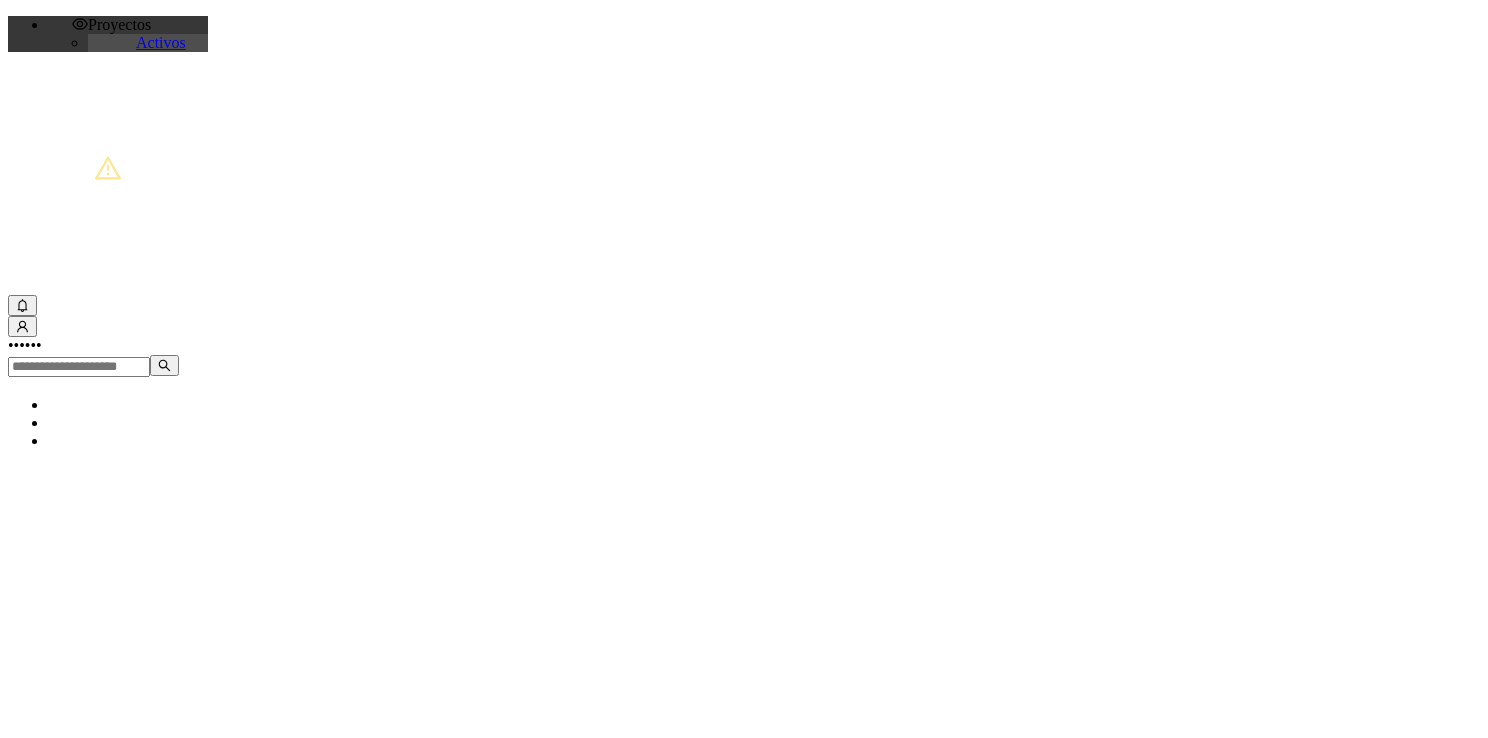 scroll, scrollTop: 0, scrollLeft: 0, axis: both 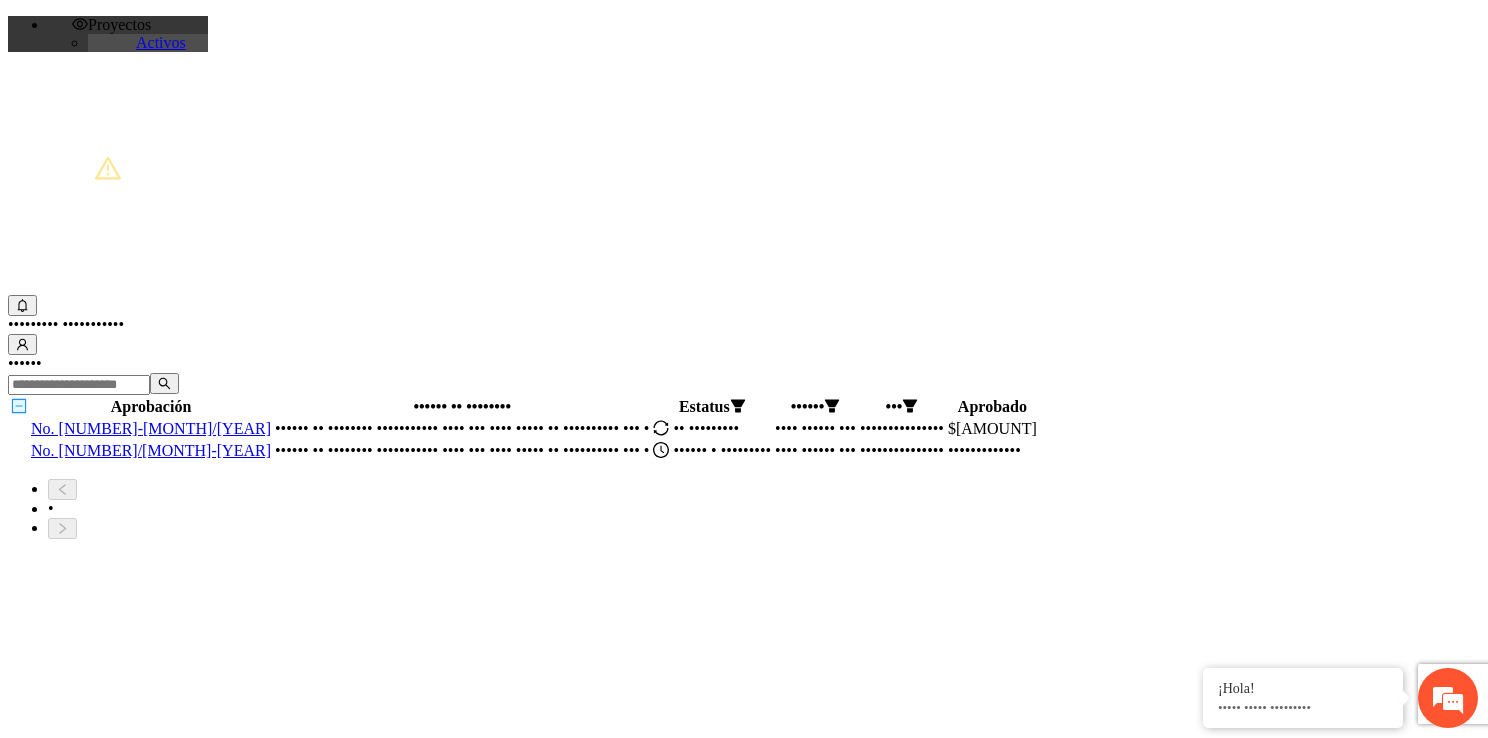 click on "No. [NUMBER]/[MONTH]-[YEAR]" at bounding box center [151, 450] 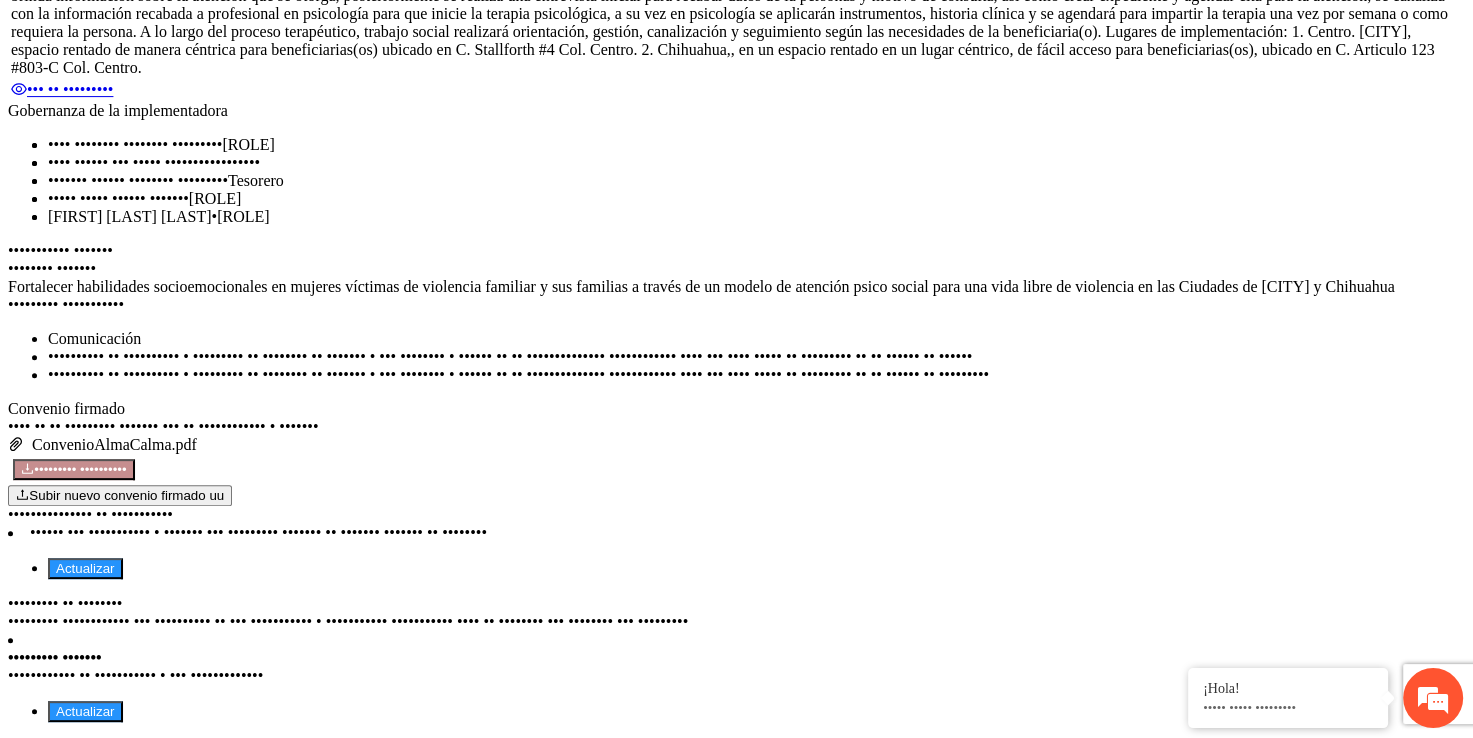 scroll, scrollTop: 1157, scrollLeft: 0, axis: vertical 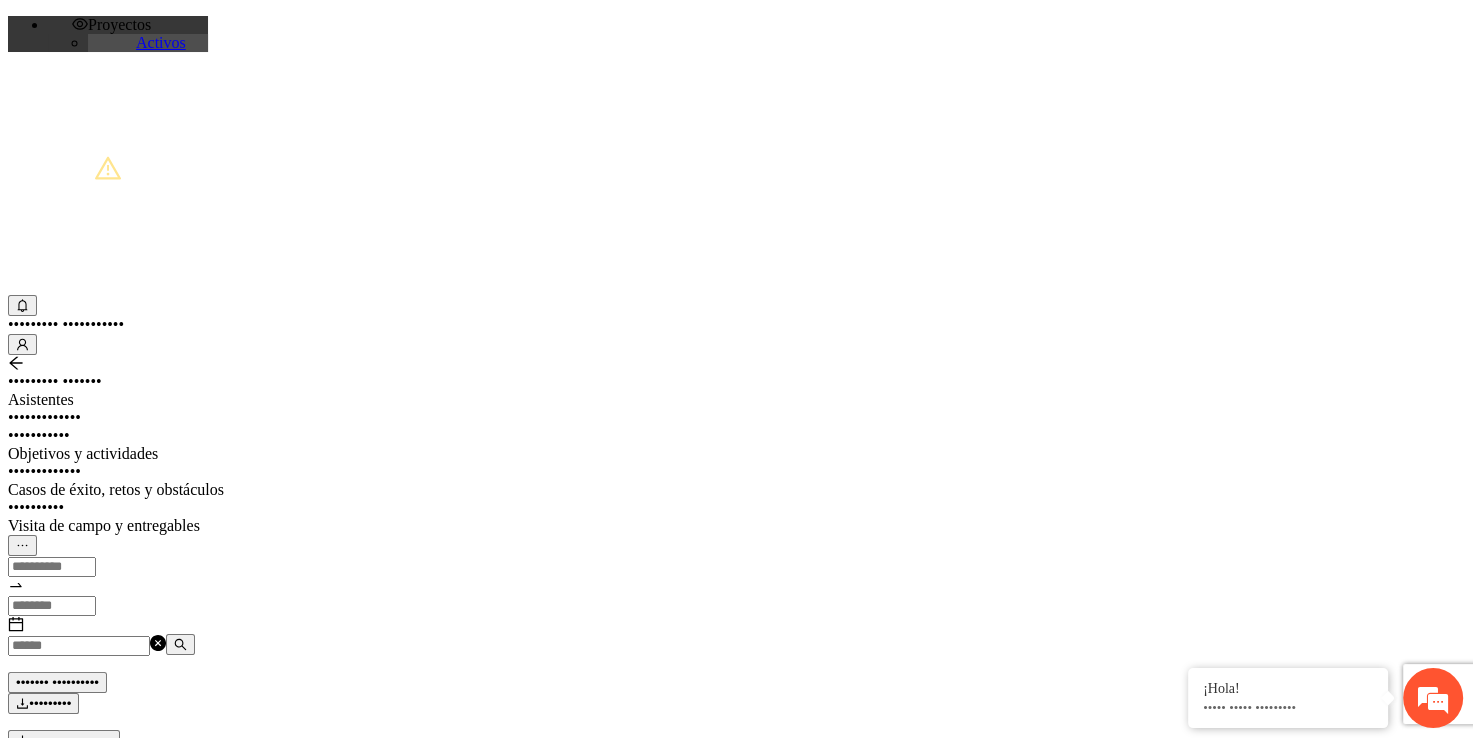 click on "•••••••••••" at bounding box center [736, 436] 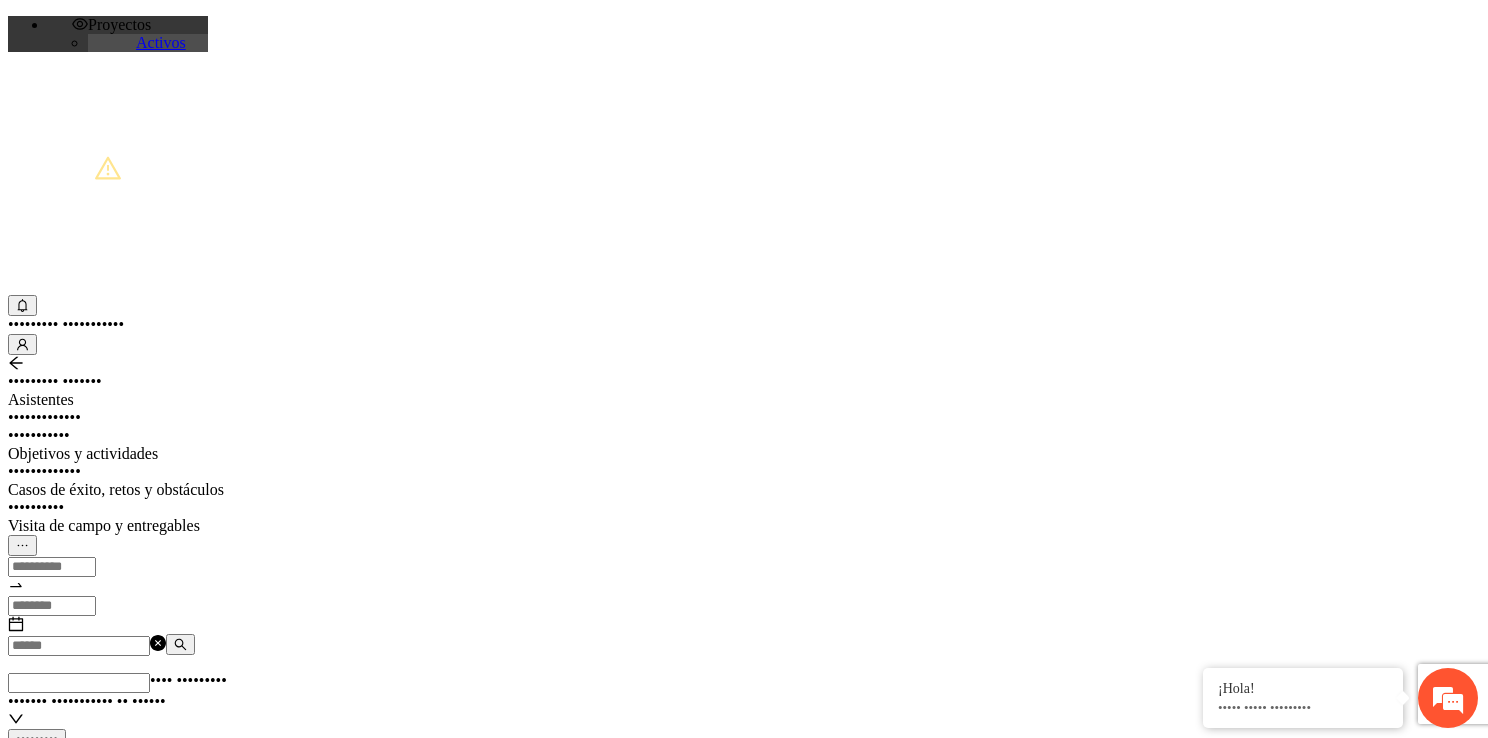 click on "•••• ••••••••• ••••••• ••••••••••• •• ••••••" at bounding box center [128, 691] 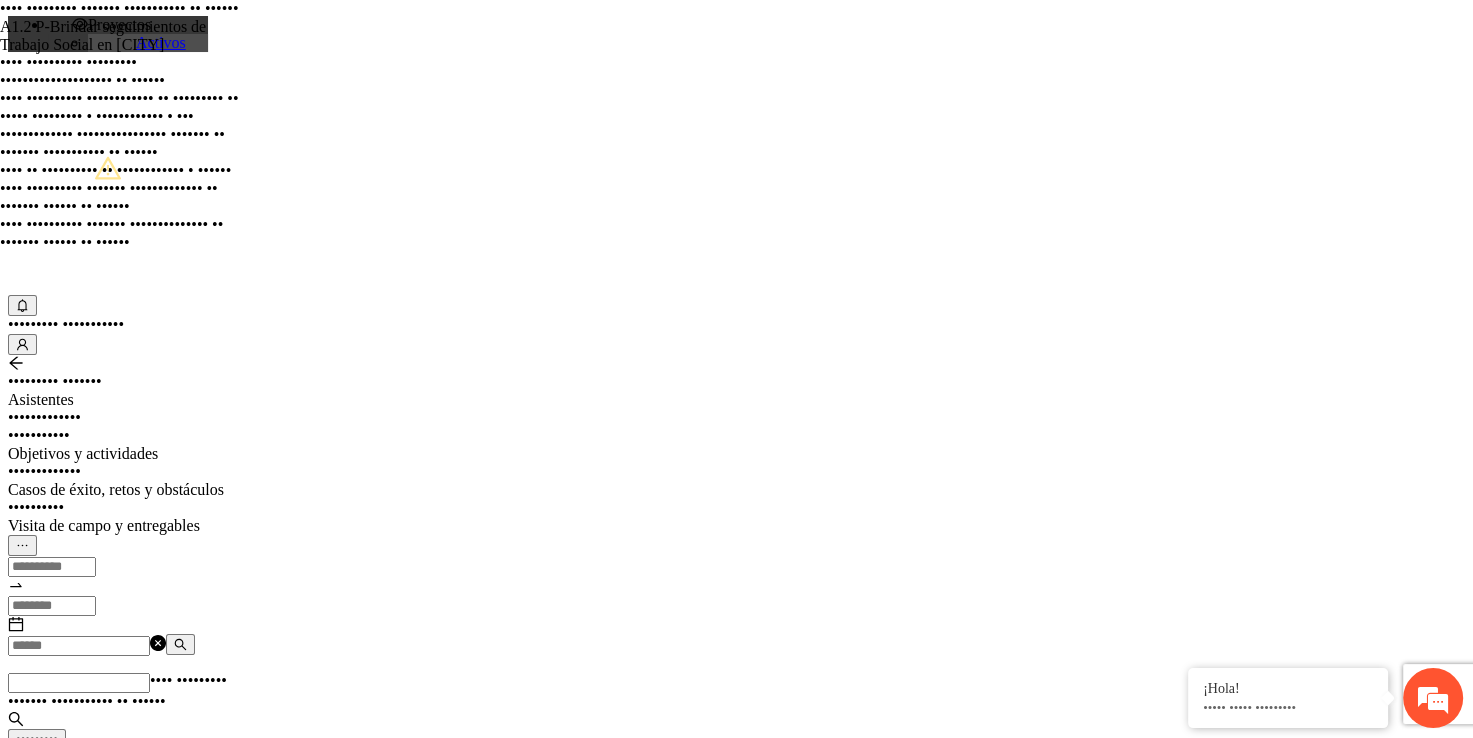click on "•••• •••••••••• ••••••• •••••••••••••• •• ••••••• •••••• •• ••••••" at bounding box center (120, 234) 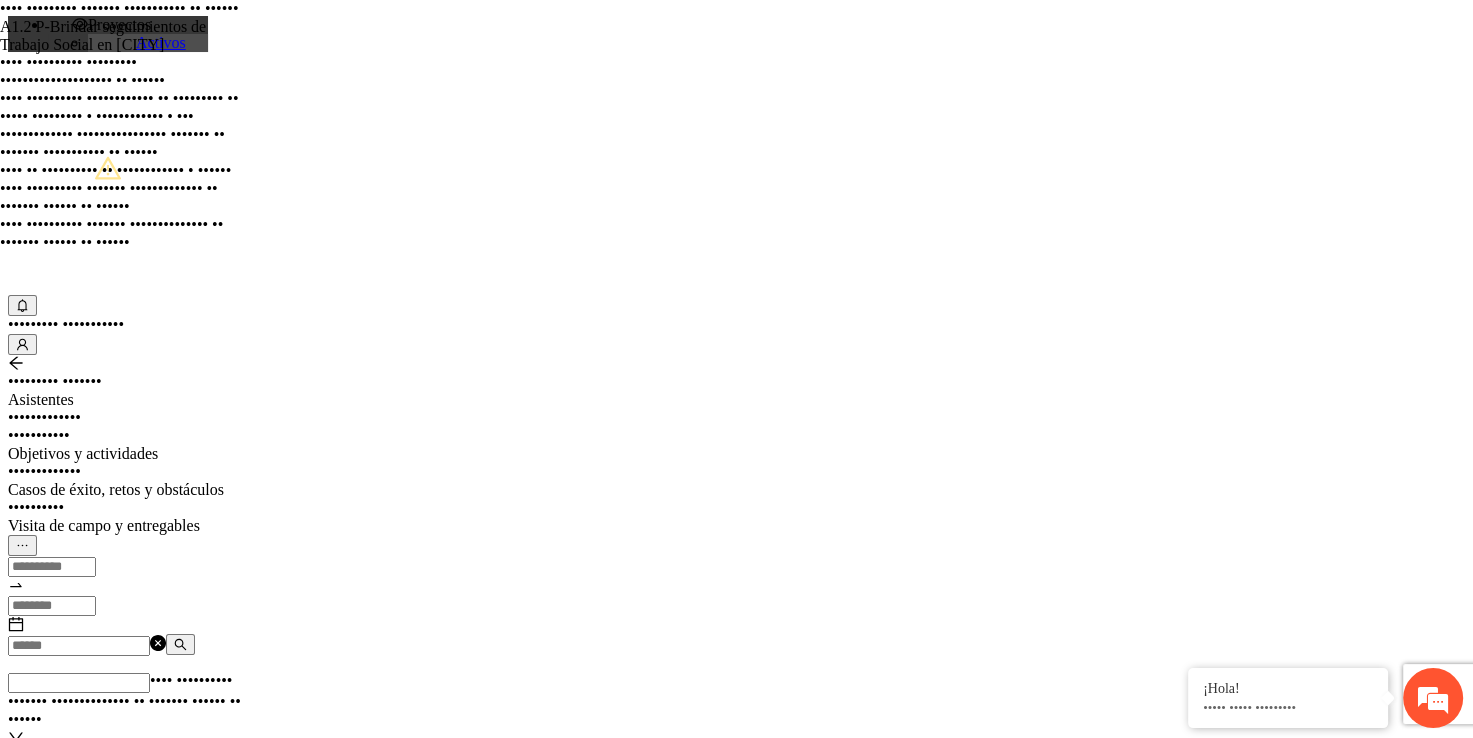 drag, startPoint x: 987, startPoint y: 617, endPoint x: 469, endPoint y: 237, distance: 642.436 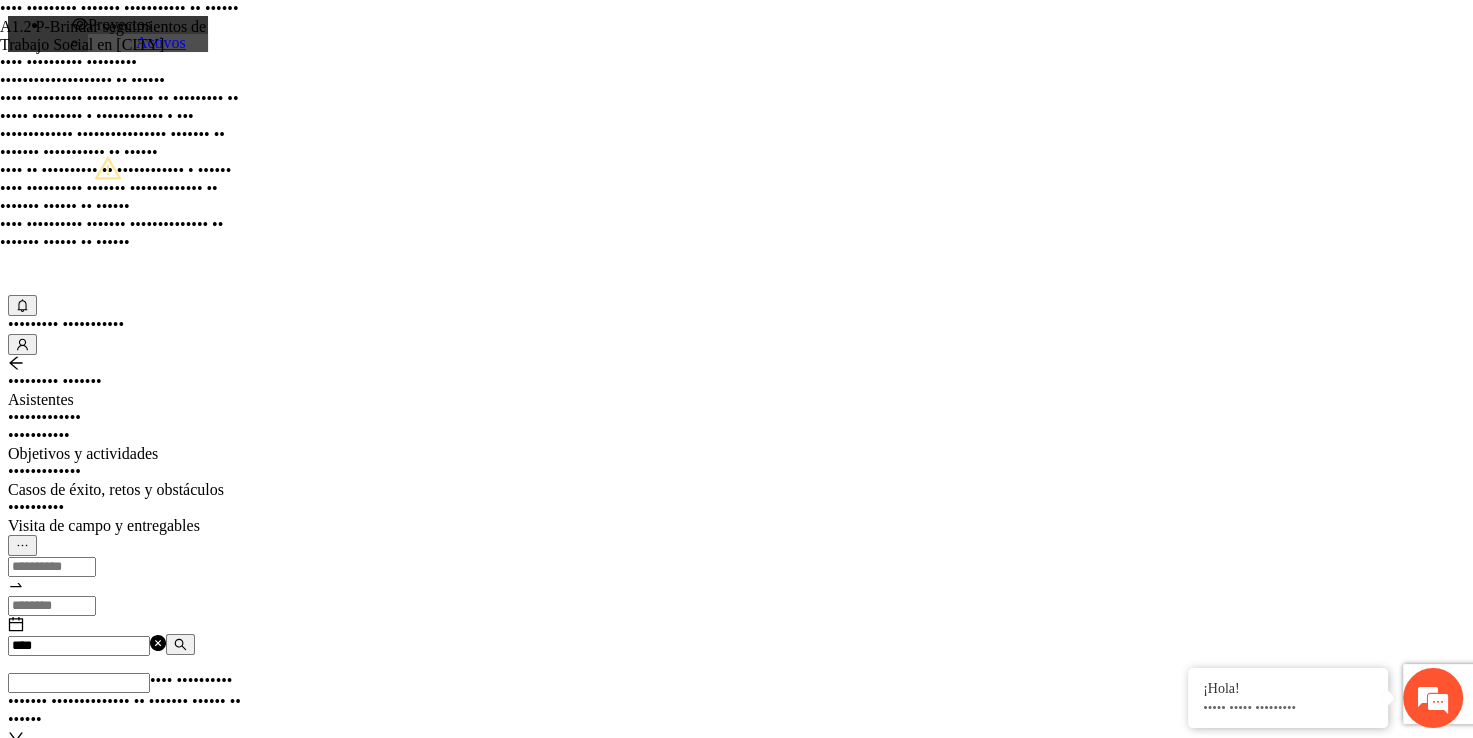 click at bounding box center [282, 906] 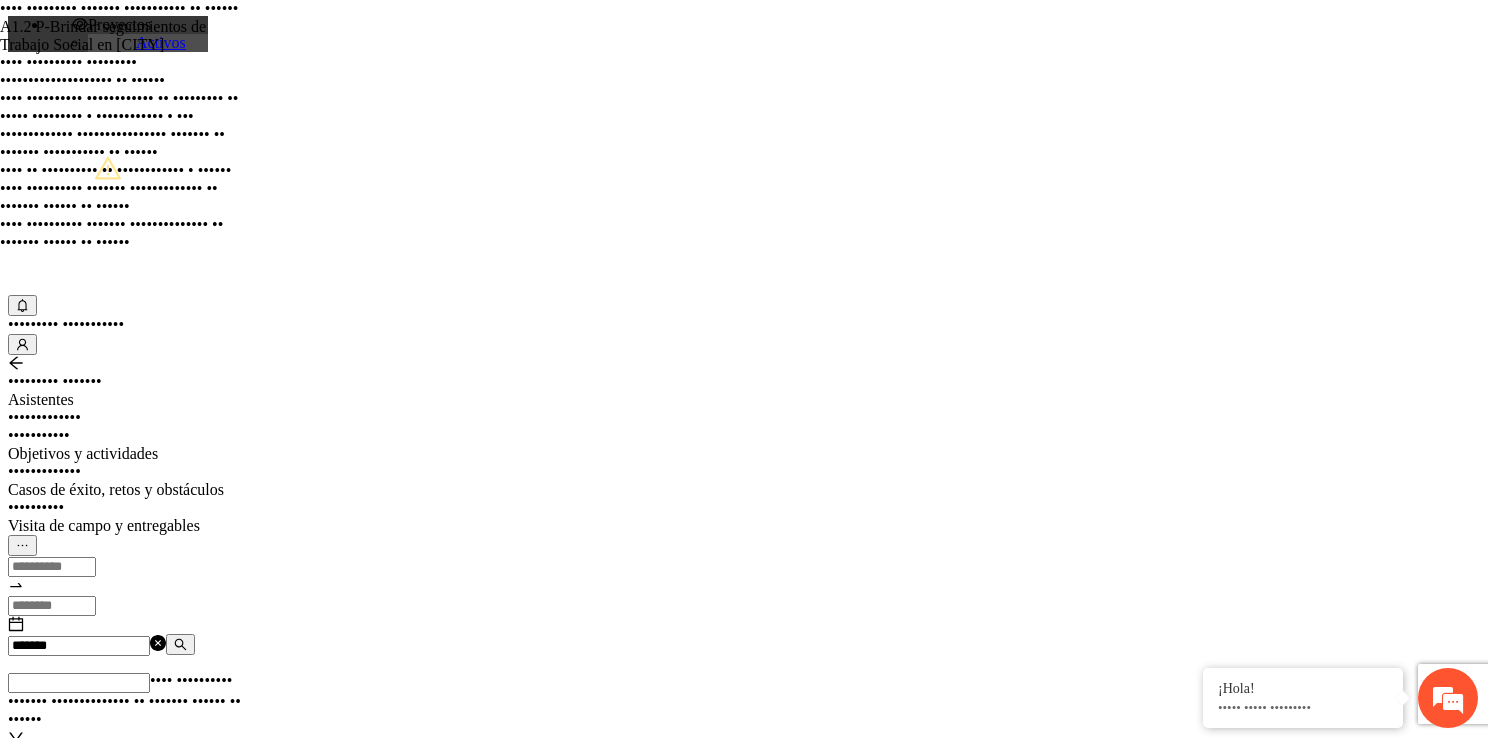 click at bounding box center [564, 829] 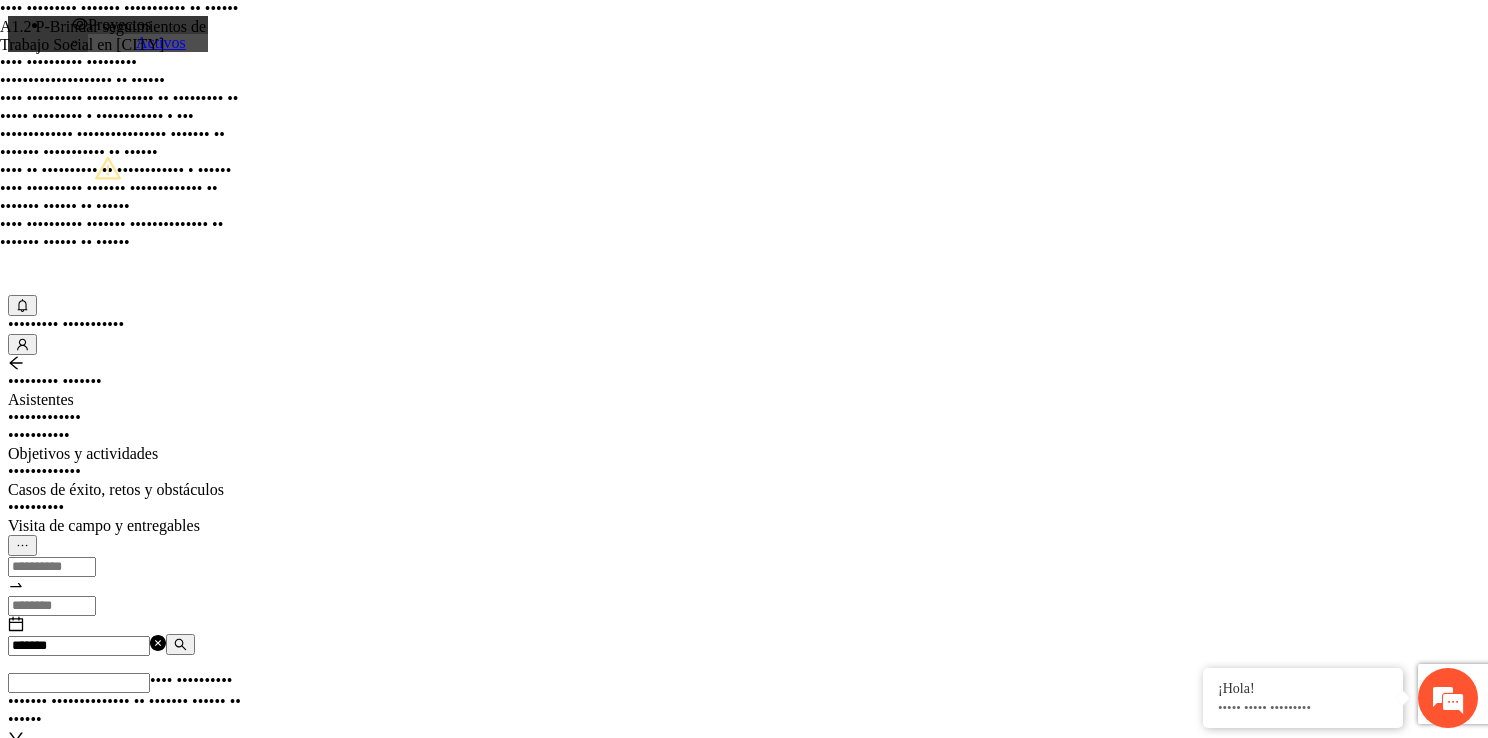 click on "*******" at bounding box center [79, 646] 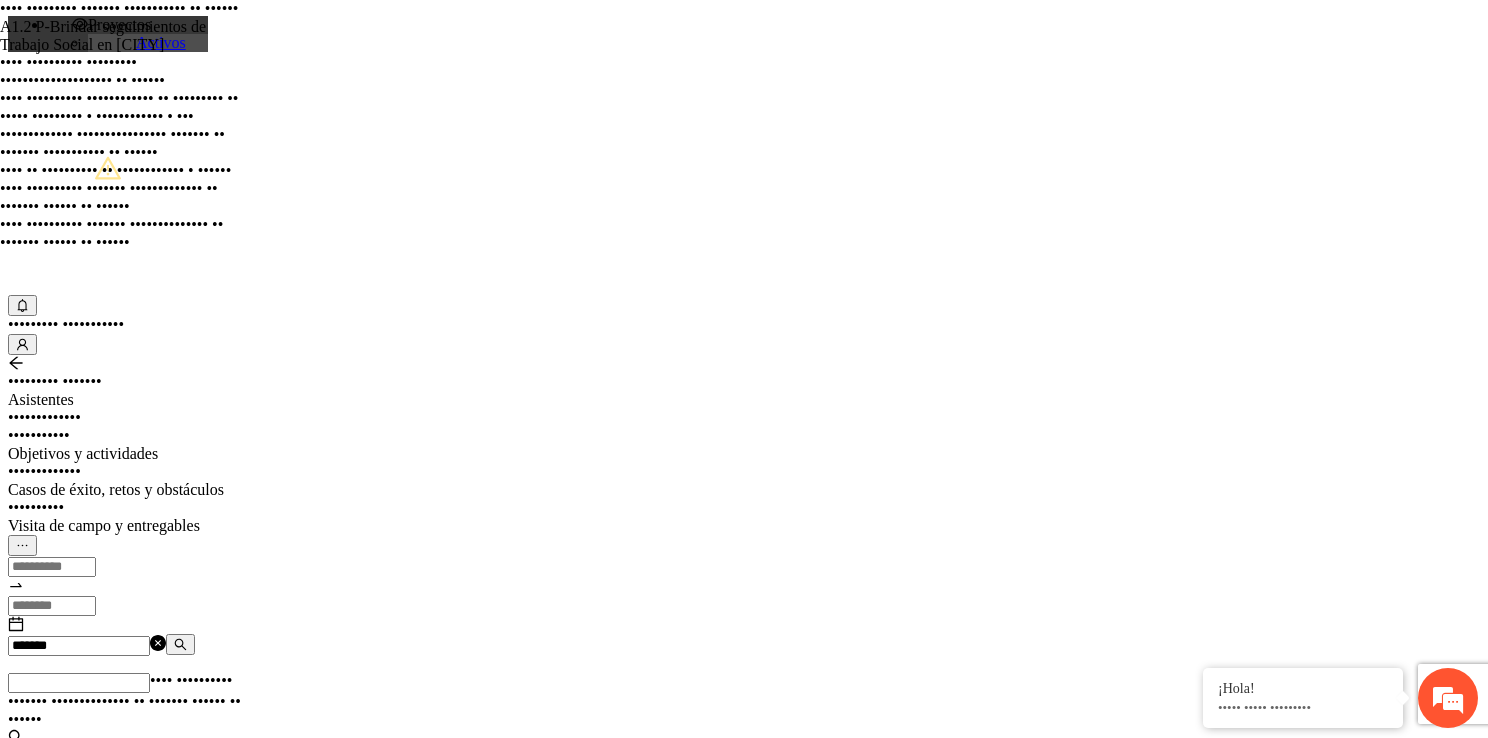click on "•••• ••••••••• ••••••• ••••••••••• •• ••••••" at bounding box center (120, 9) 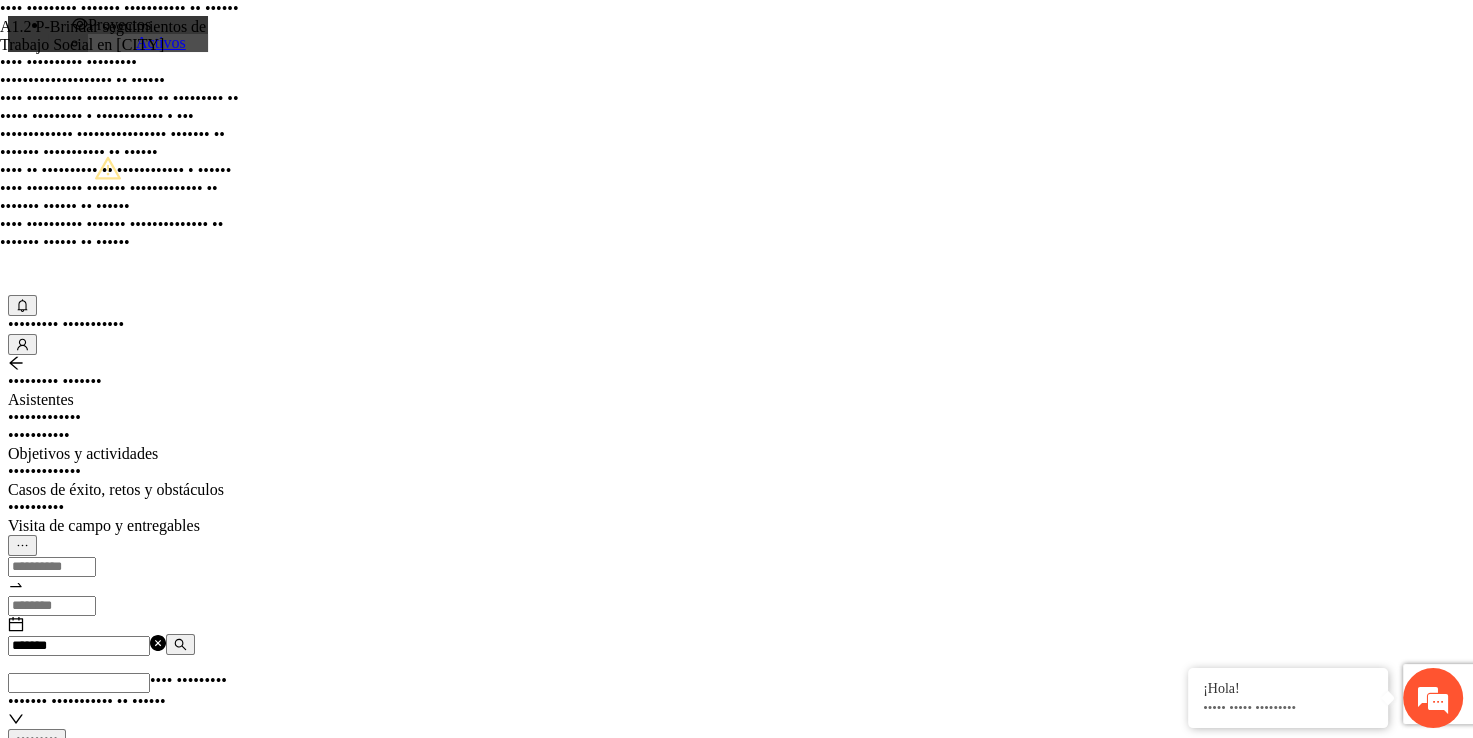 click on "*******" at bounding box center (79, 646) 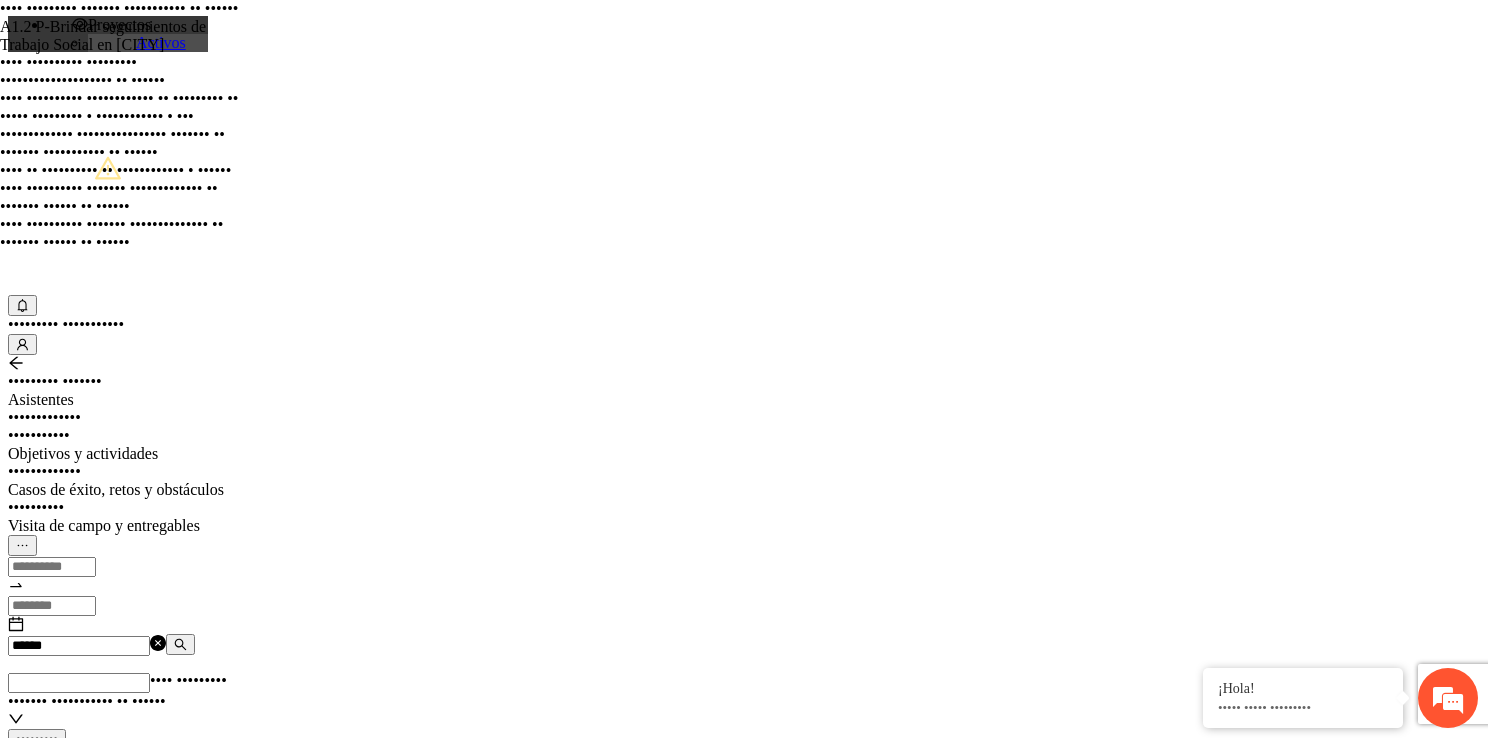click on "••••••" at bounding box center (79, 646) 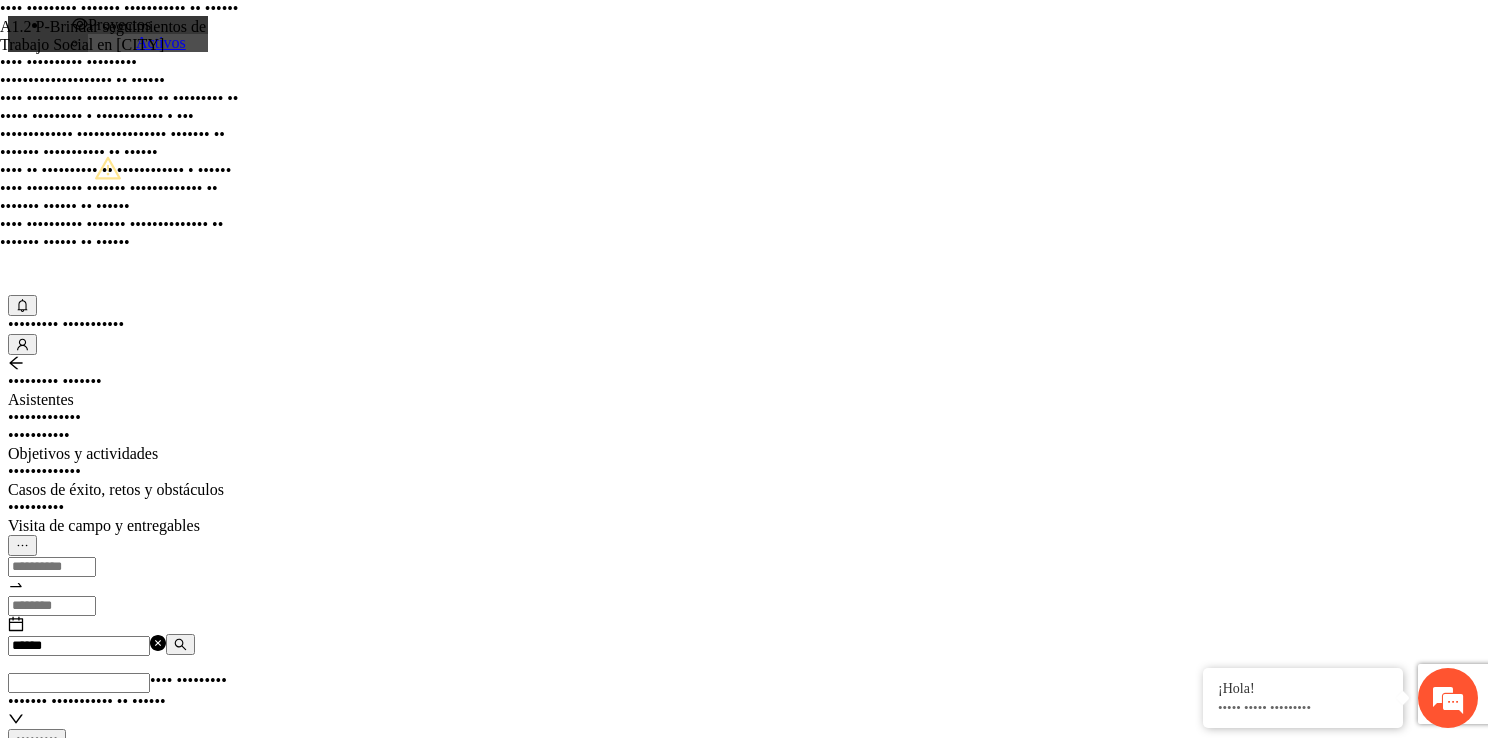 click at bounding box center [508, 811] 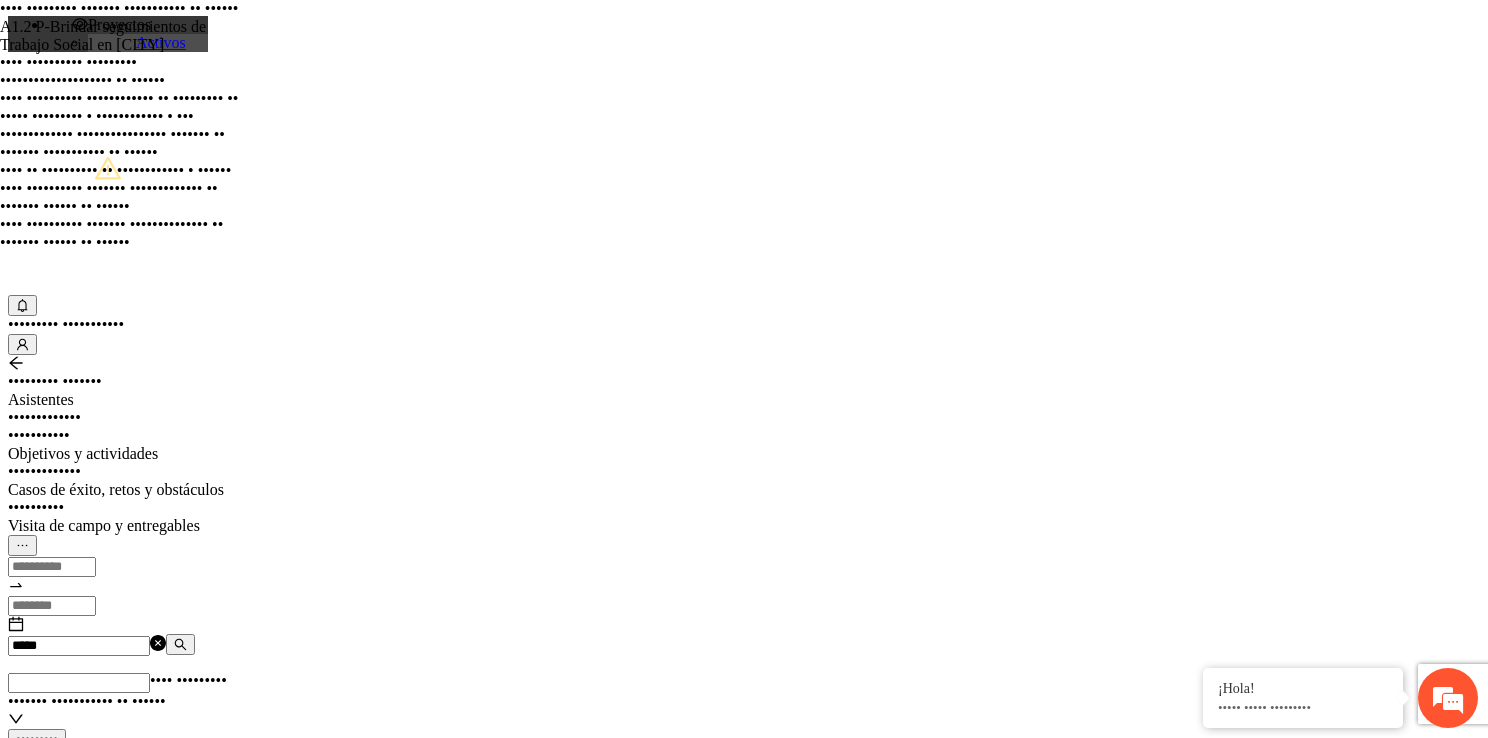 click on "*****" at bounding box center (79, 646) 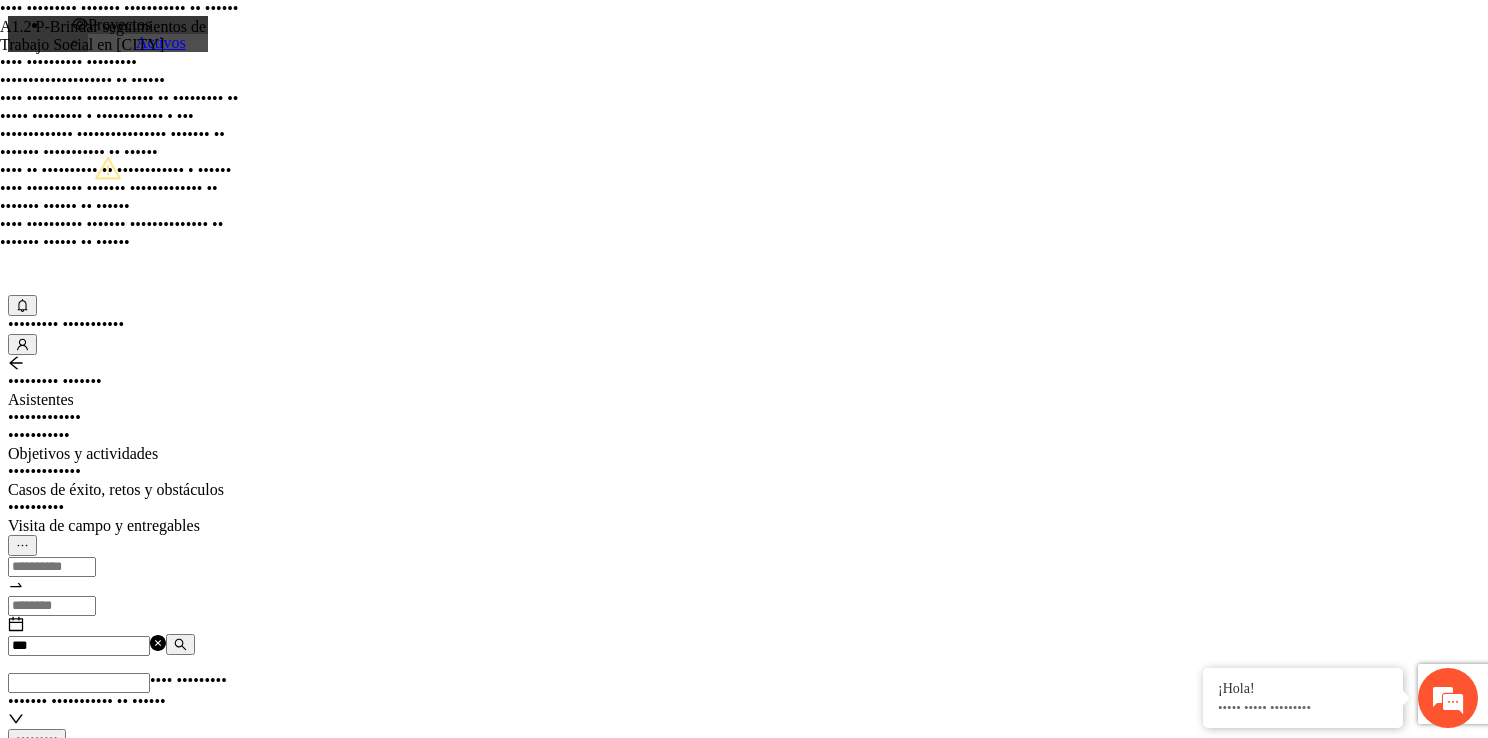 click on "***" at bounding box center [87, 643] 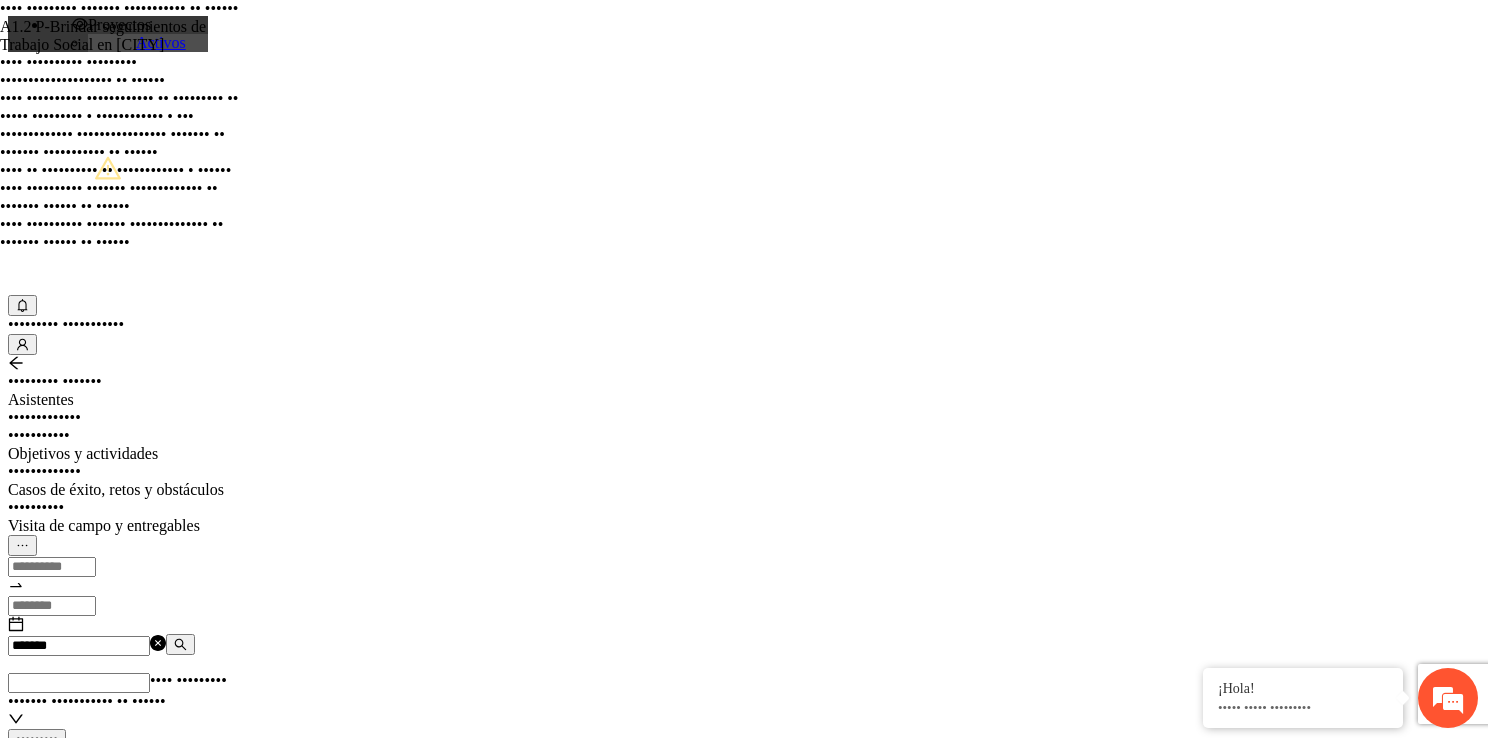 click on "*******" at bounding box center [79, 646] 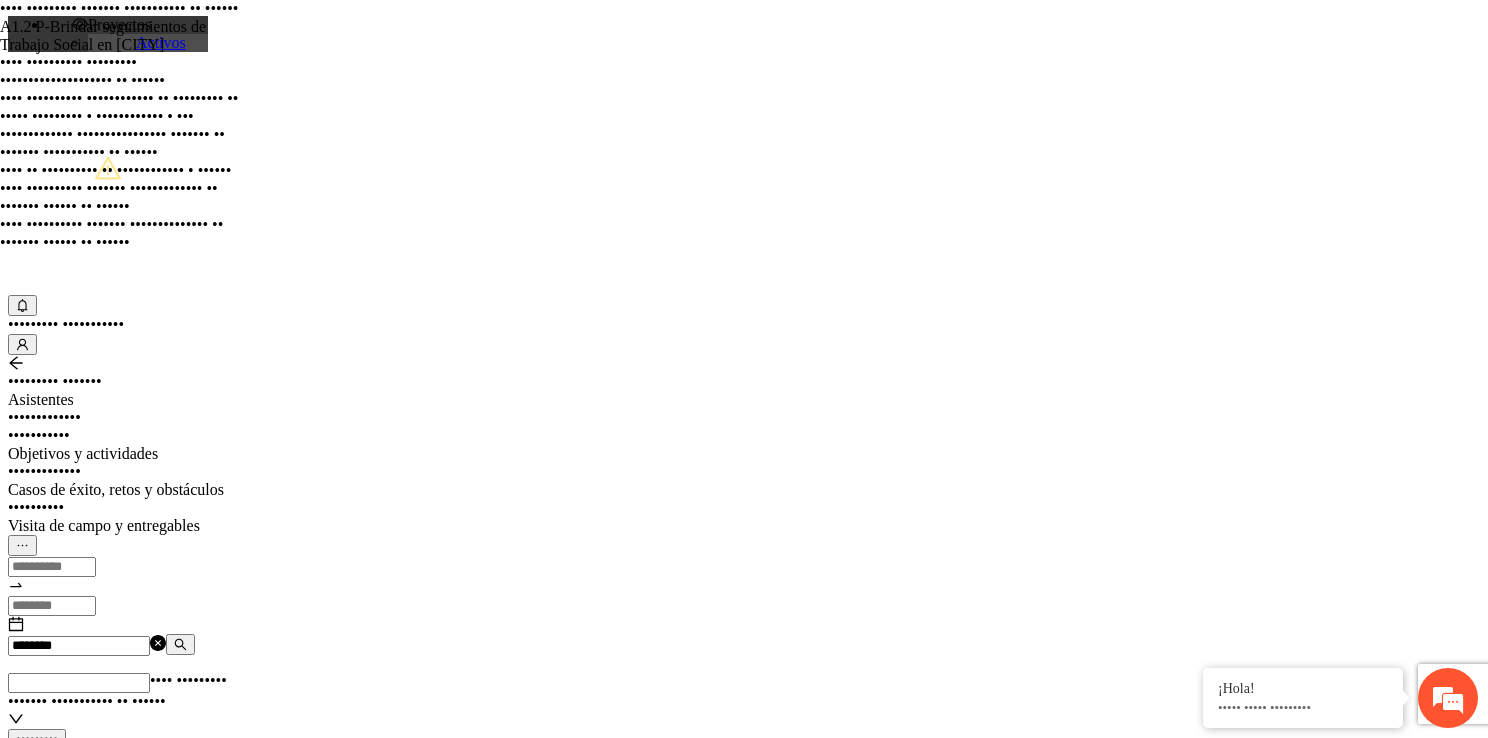 click on "********" at bounding box center (79, 646) 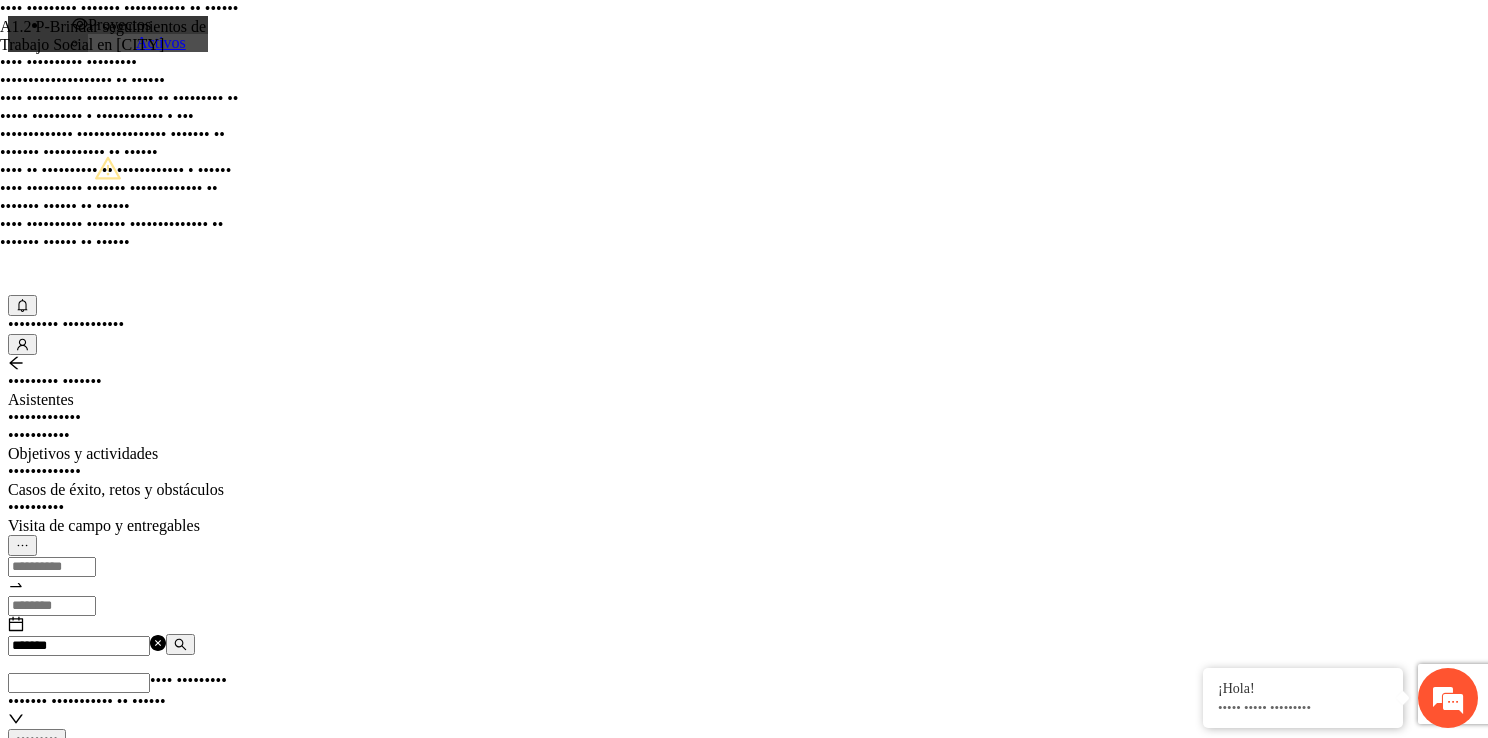 click on "*******" at bounding box center [79, 646] 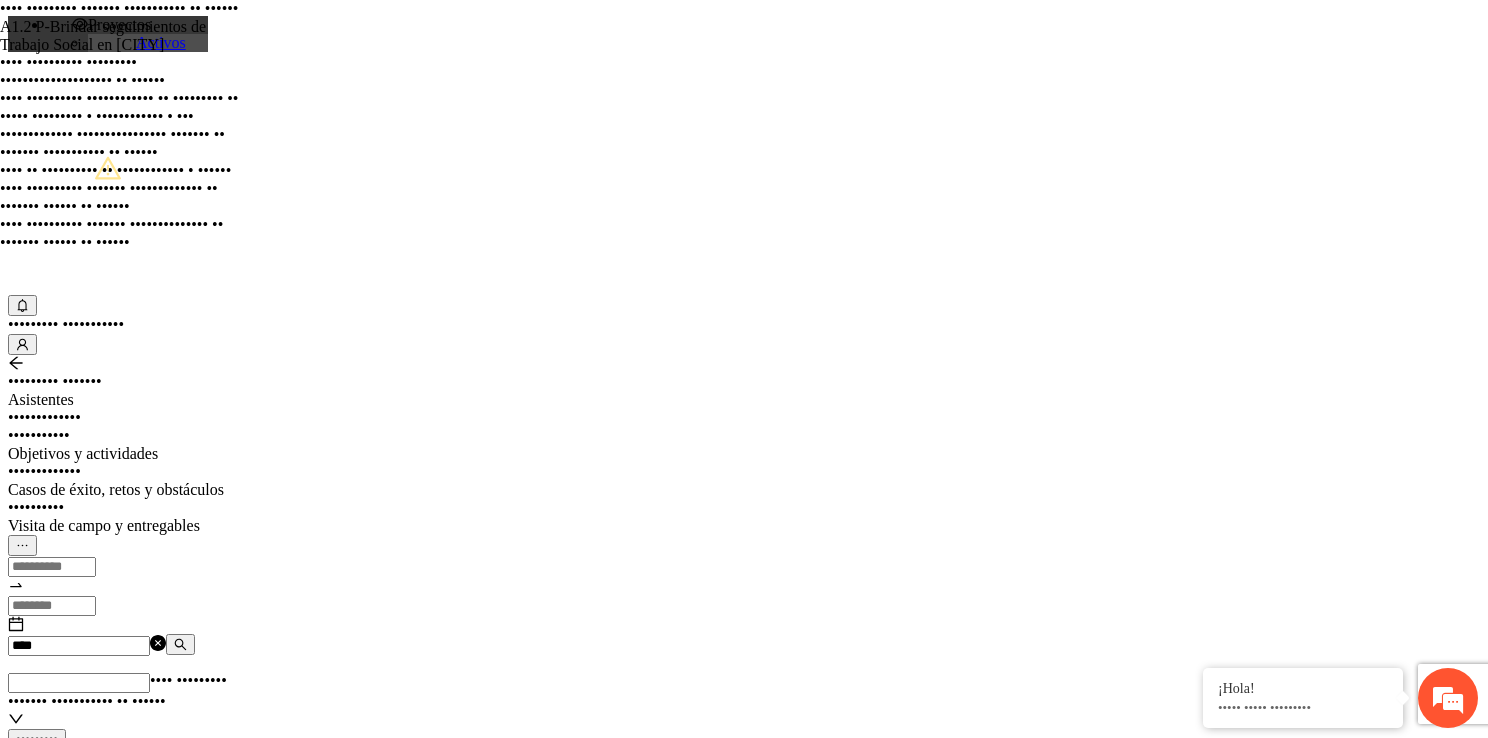 click on "****" at bounding box center [79, 646] 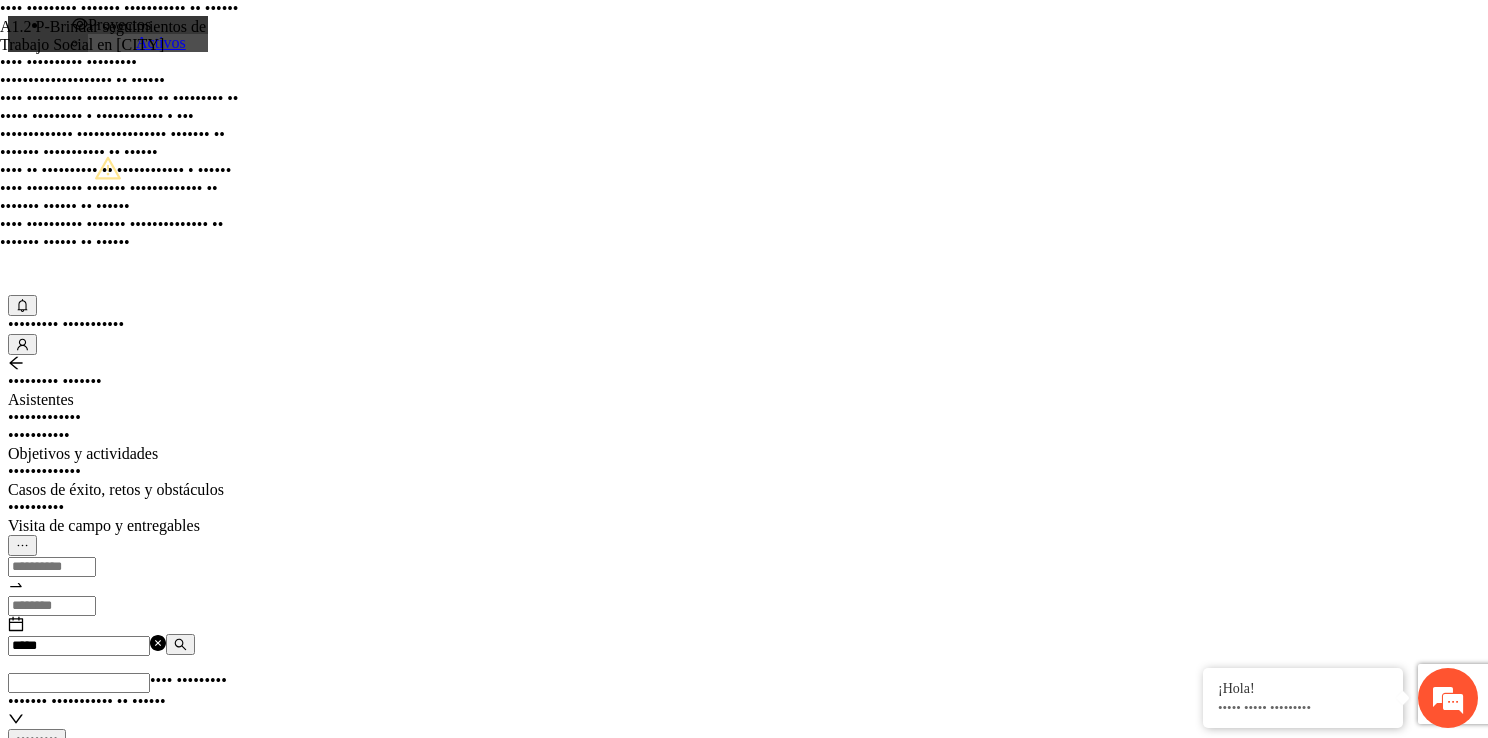 type on "*****" 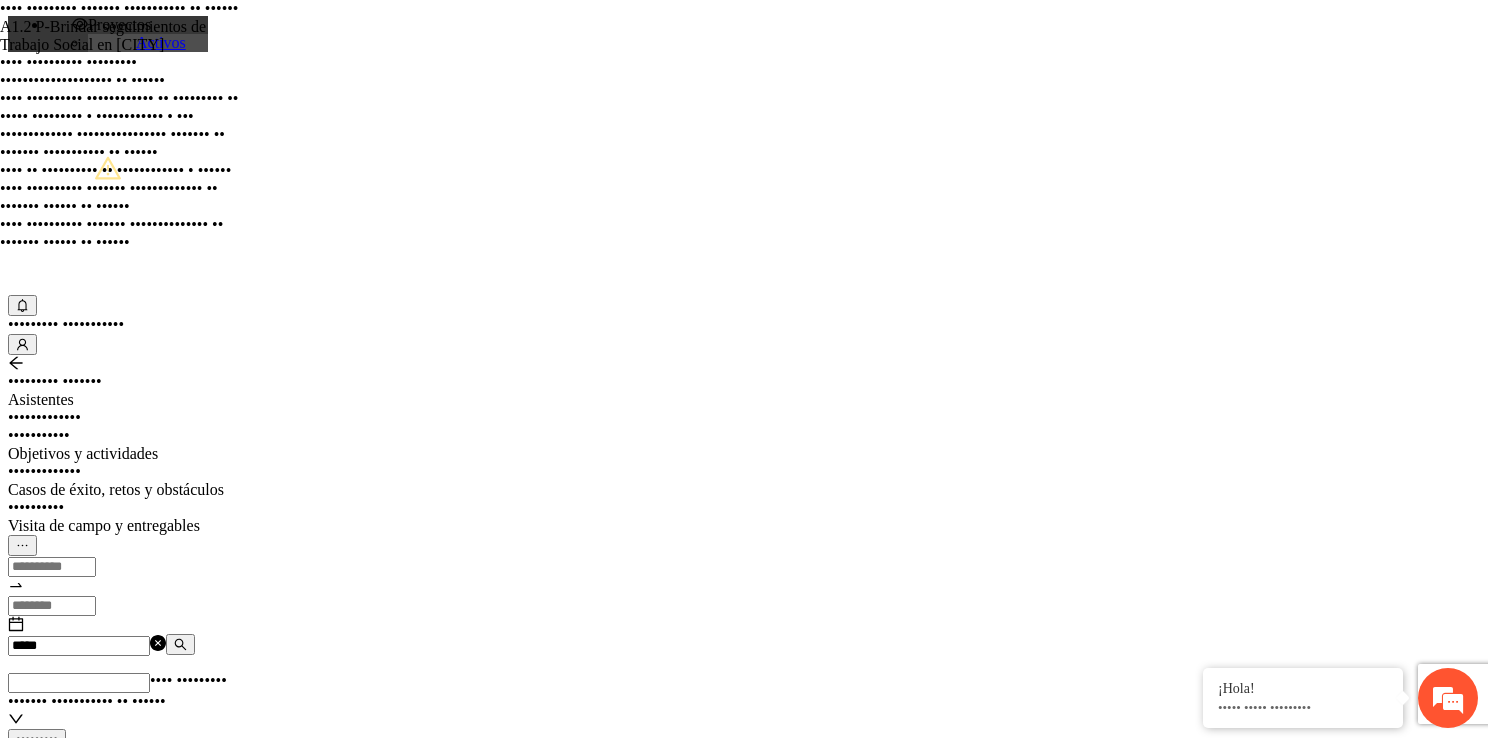 click at bounding box center [528, 811] 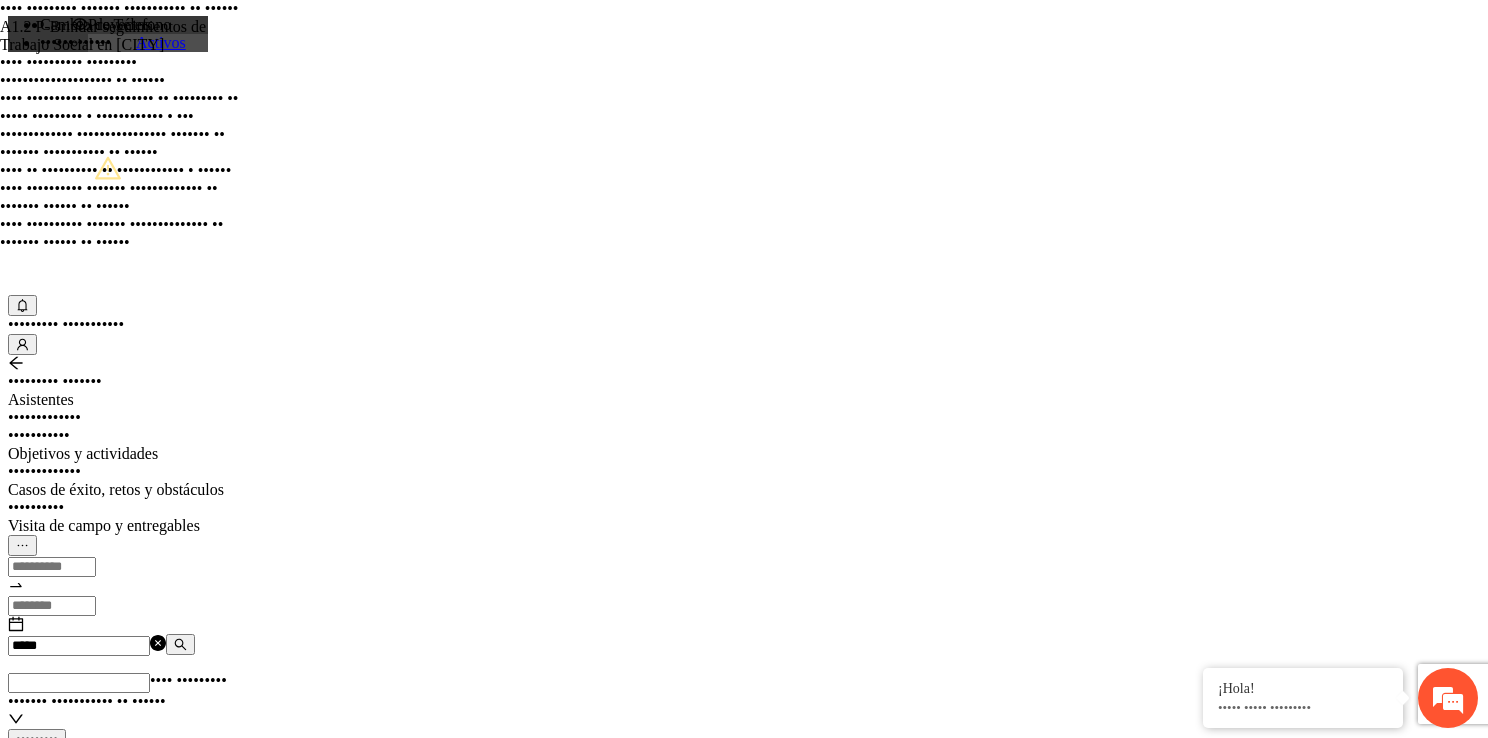 click on "•••••• ••••••" at bounding box center (75, 42) 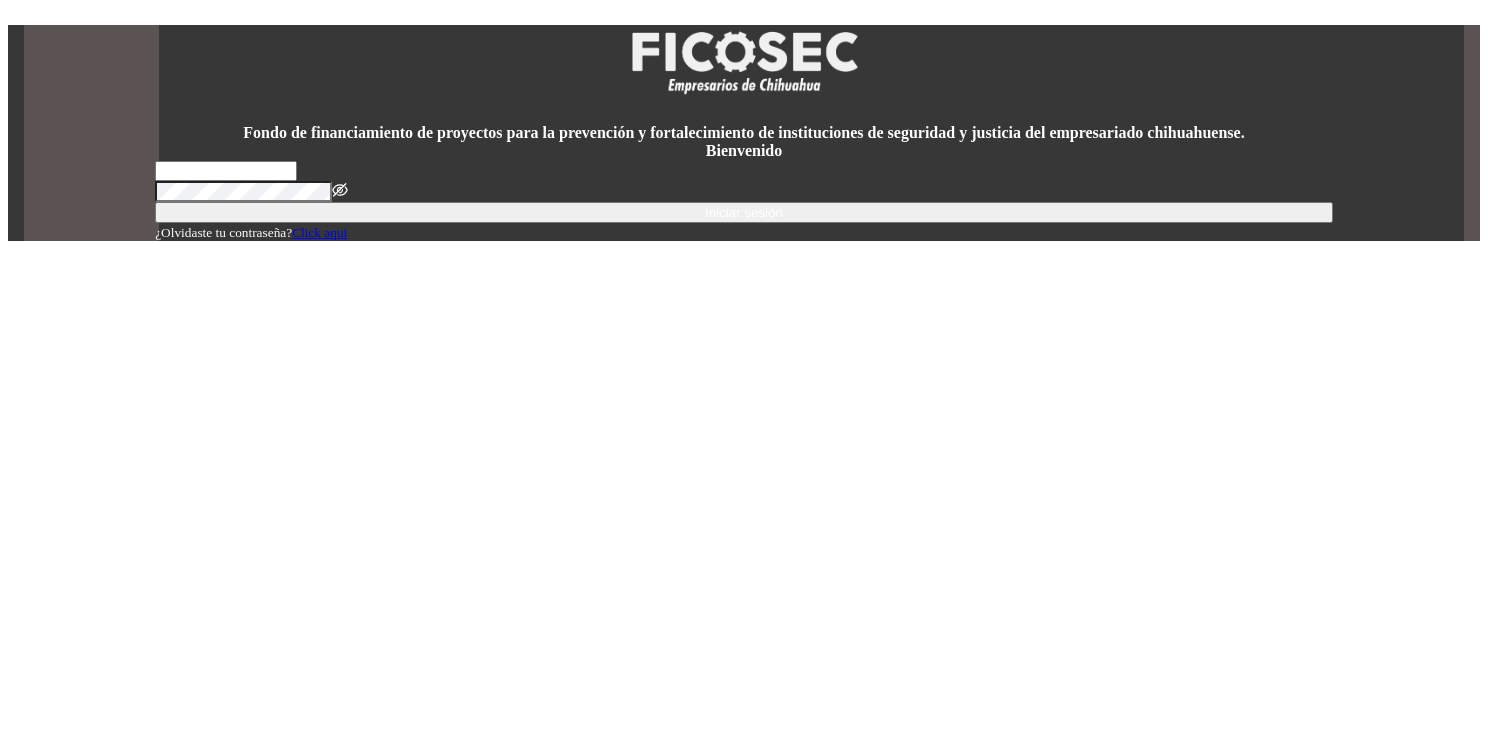 scroll, scrollTop: 0, scrollLeft: 0, axis: both 